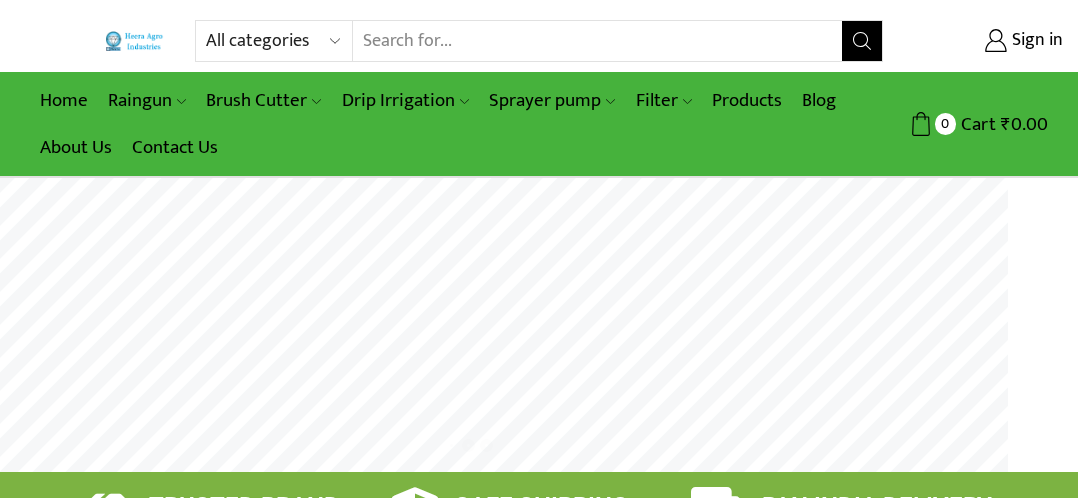 scroll, scrollTop: 0, scrollLeft: 0, axis: both 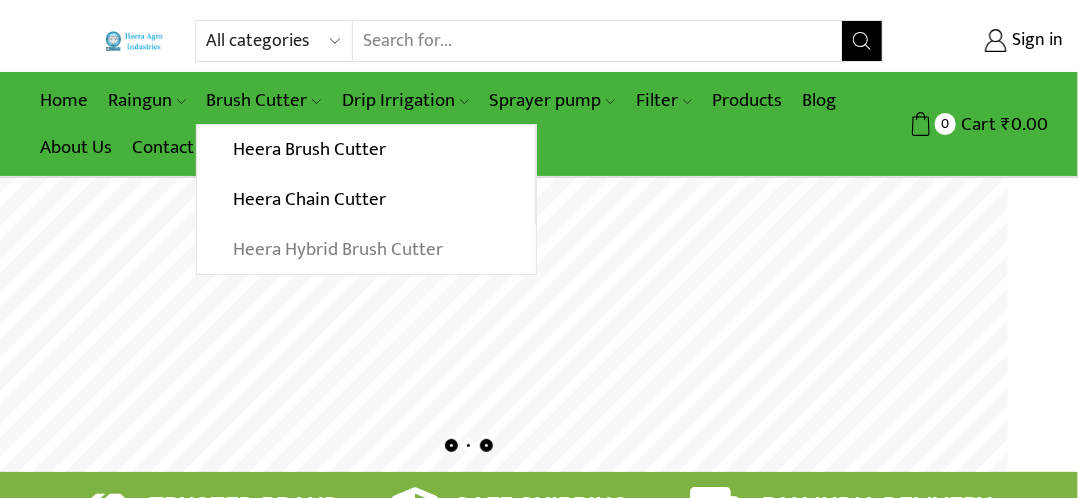 click on "Heera Hybrid Brush Cutter" at bounding box center (366, 249) 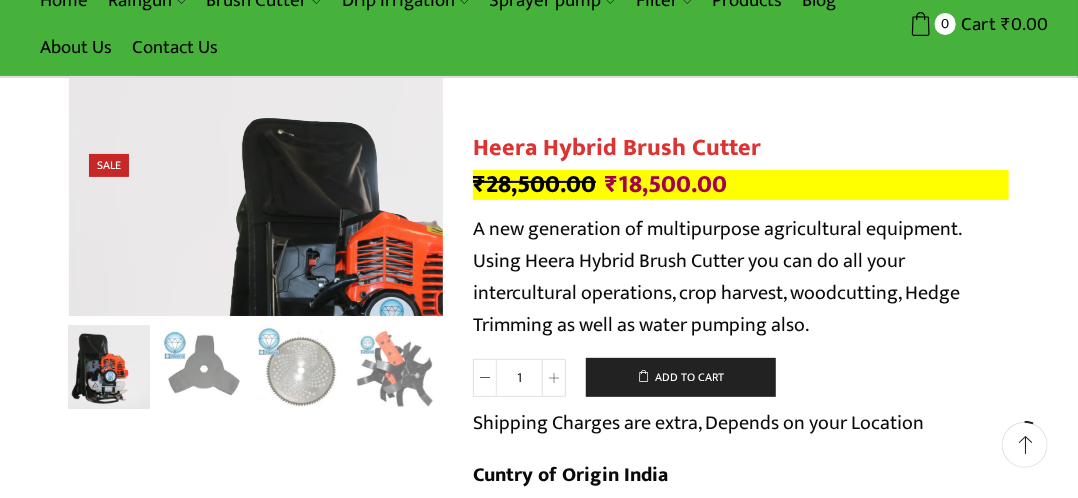 scroll, scrollTop: 200, scrollLeft: 0, axis: vertical 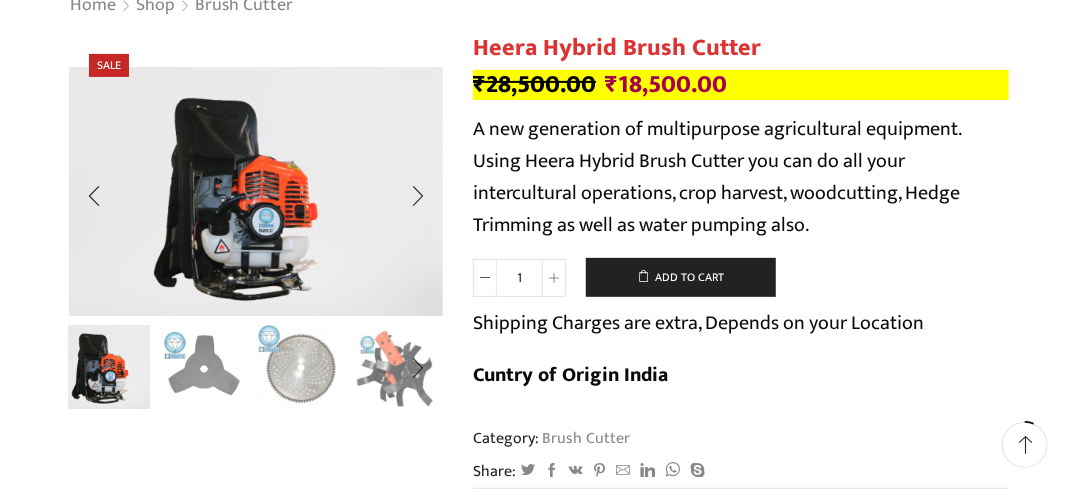 click at bounding box center [299, 366] 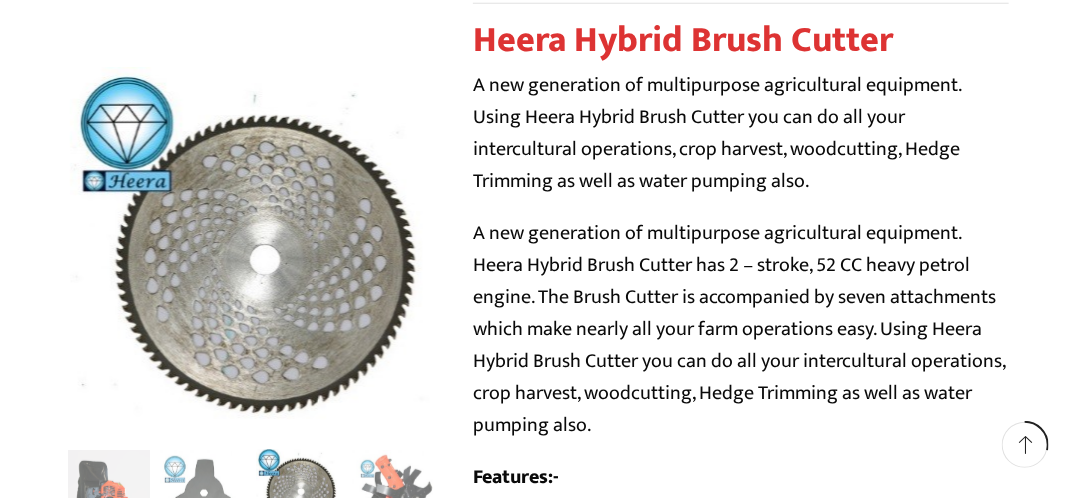 scroll, scrollTop: 900, scrollLeft: 0, axis: vertical 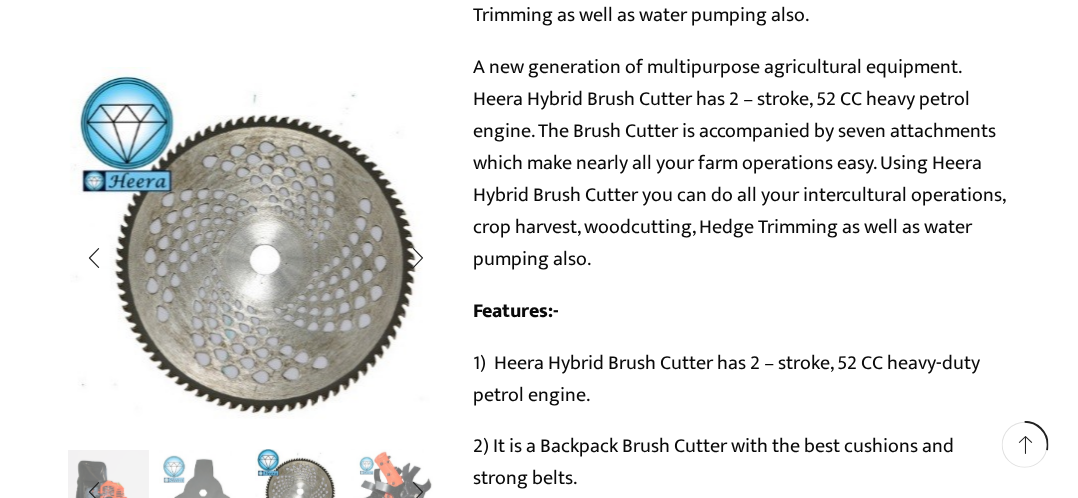 click at bounding box center (394, 490) 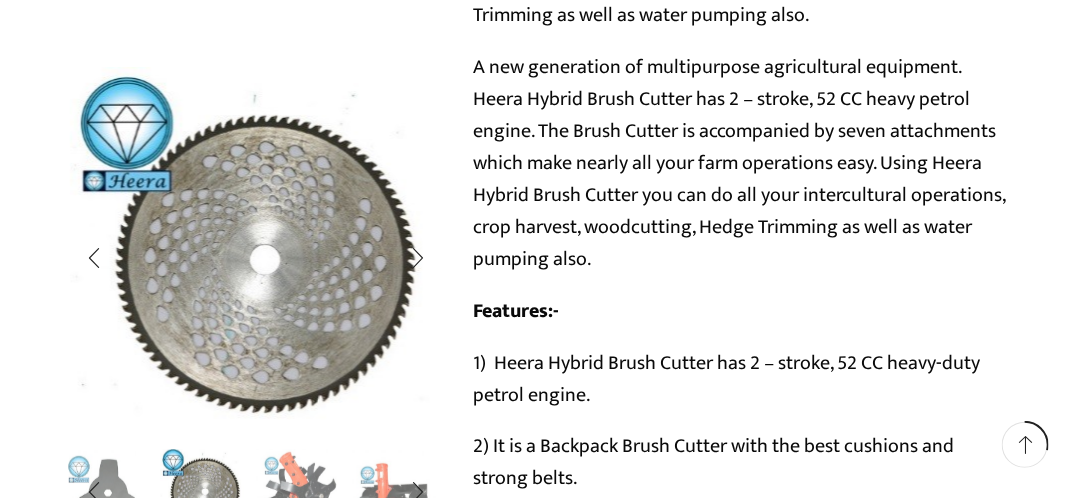 click at bounding box center [299, 490] 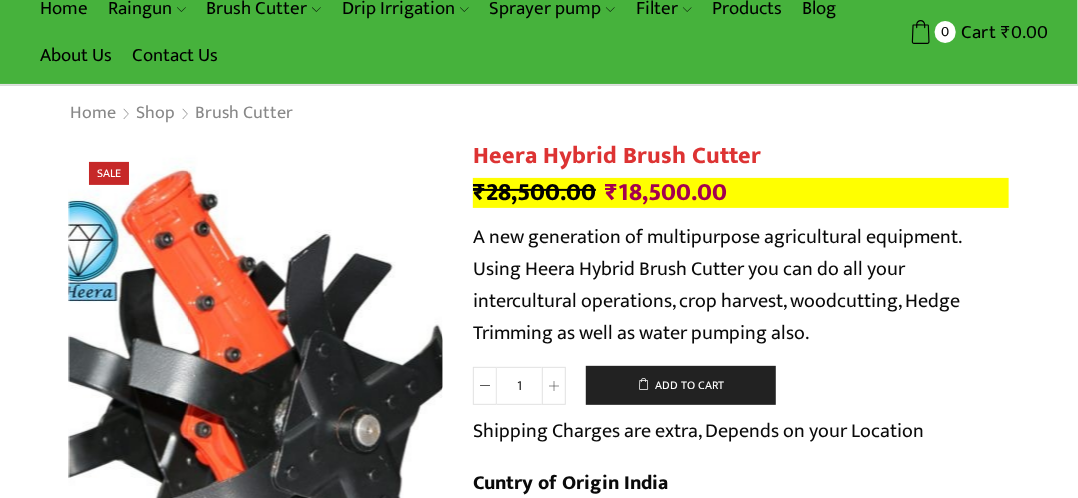scroll, scrollTop: 0, scrollLeft: 0, axis: both 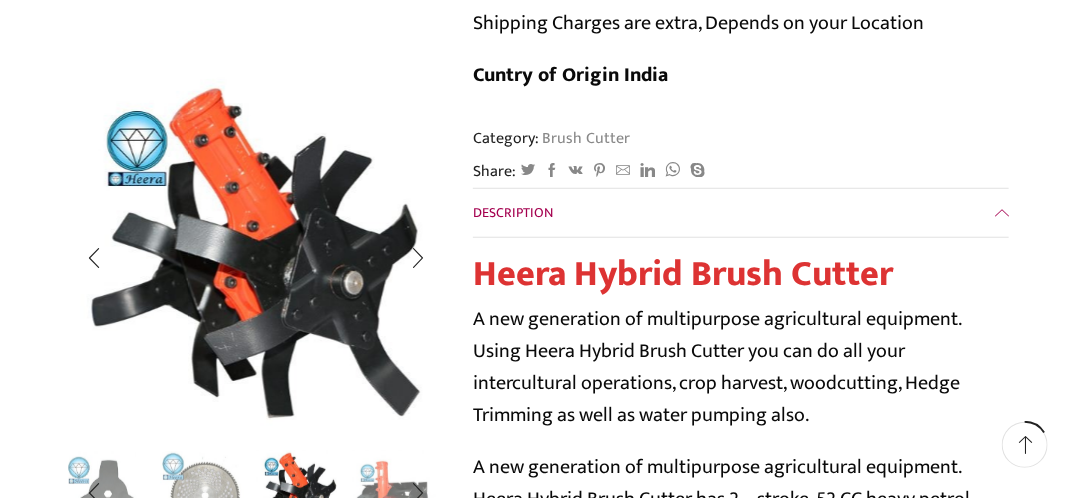 click at bounding box center (395, 491) 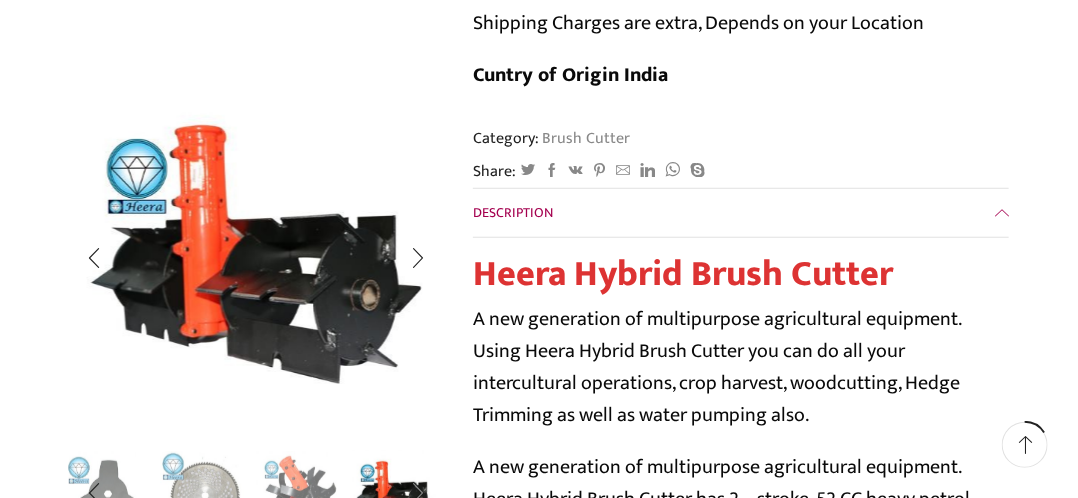 click at bounding box center (418, 493) 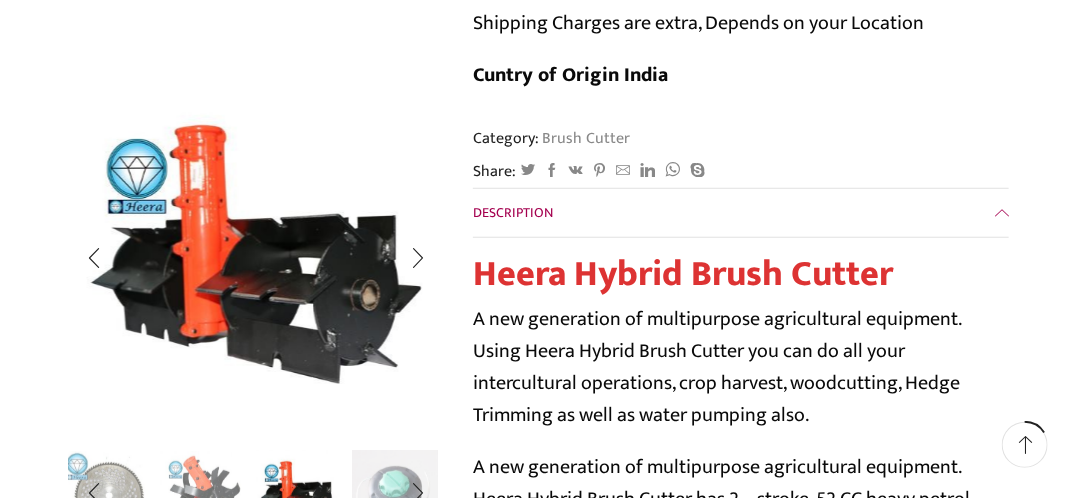 click at bounding box center [395, 491] 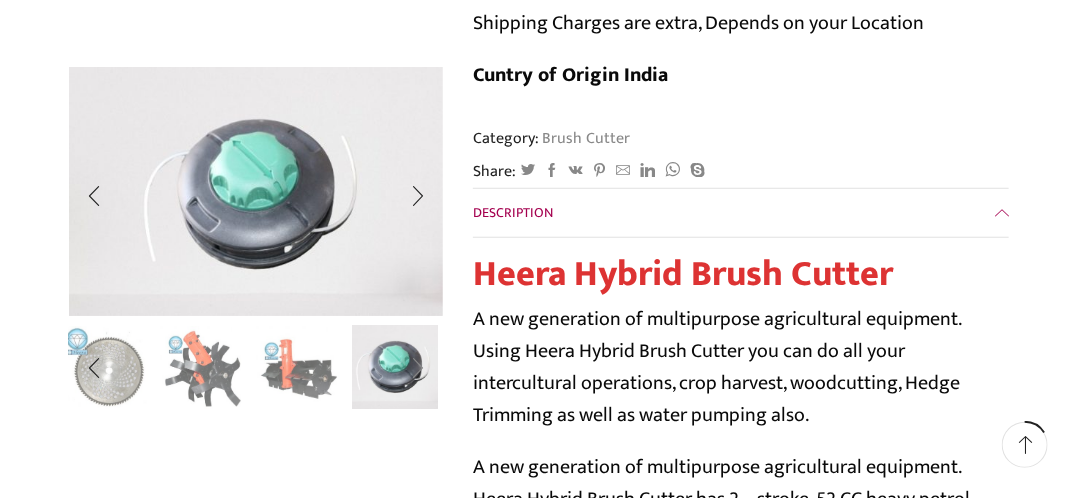 click at bounding box center [418, 368] 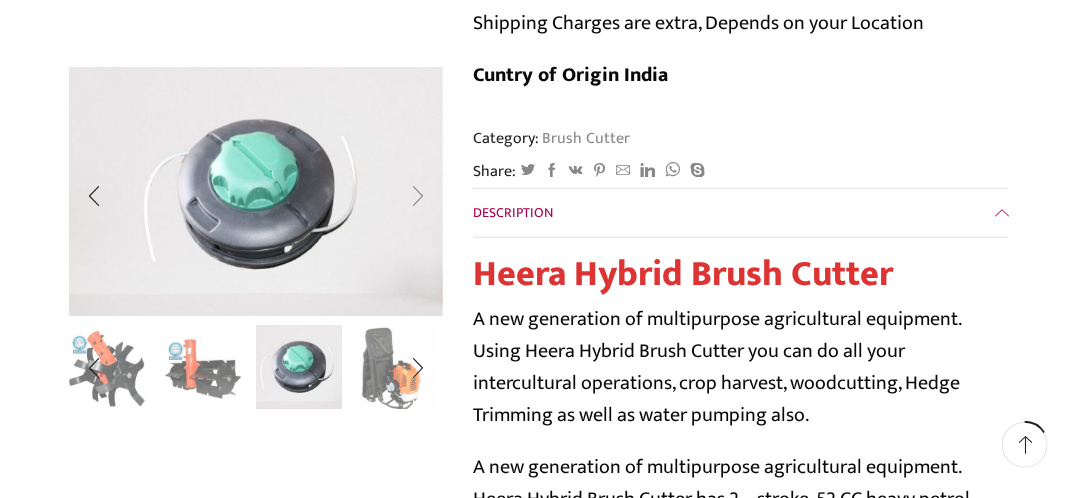click at bounding box center (418, 196) 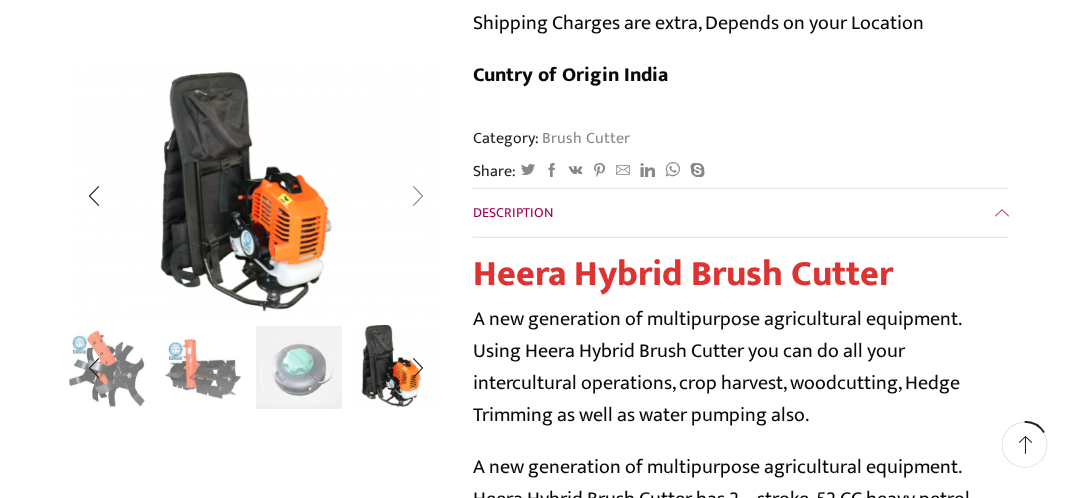 click at bounding box center (418, 196) 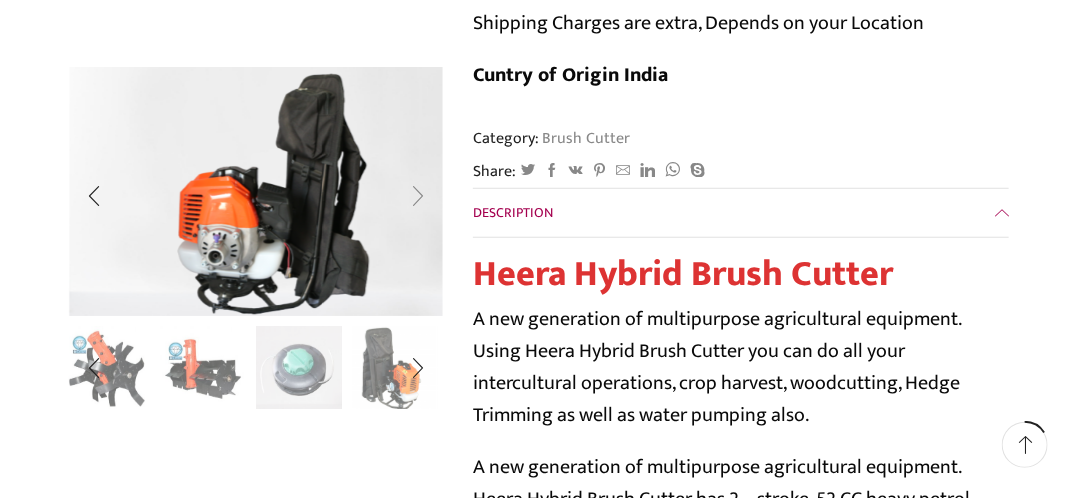 click at bounding box center (418, 196) 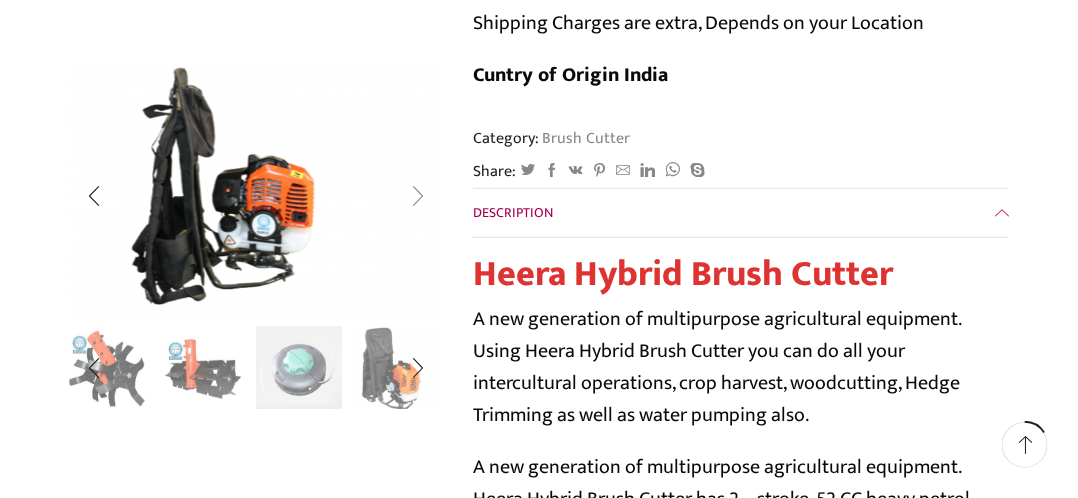 click at bounding box center (418, 196) 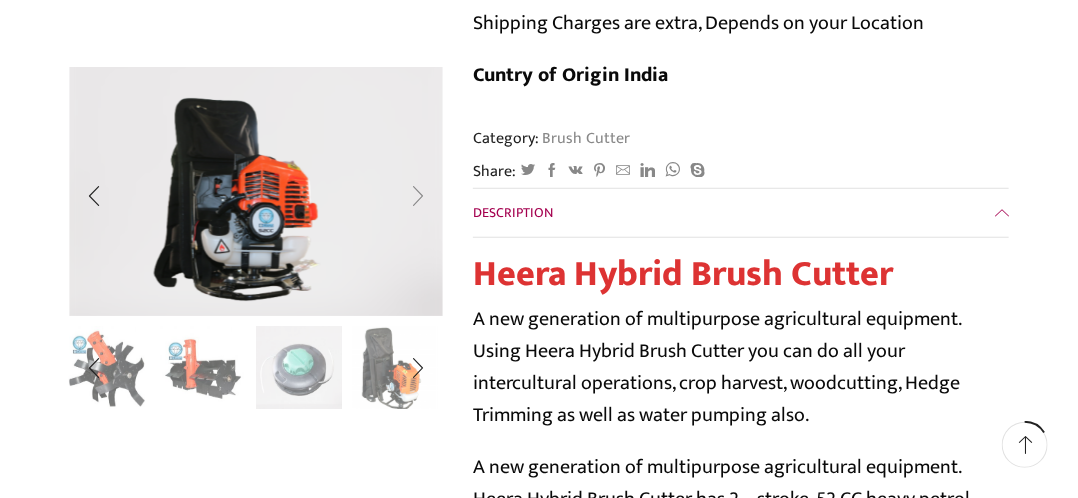 click at bounding box center (418, 196) 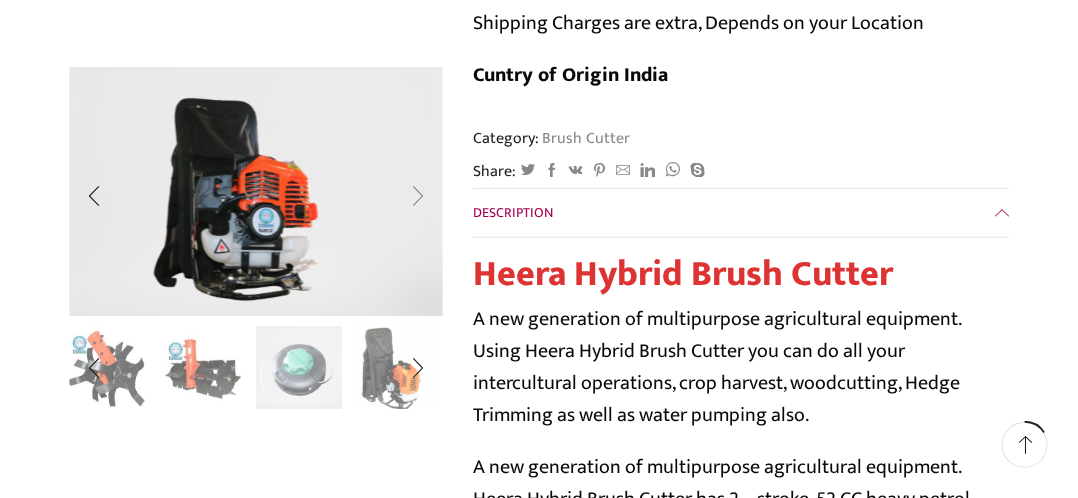 click at bounding box center [418, 196] 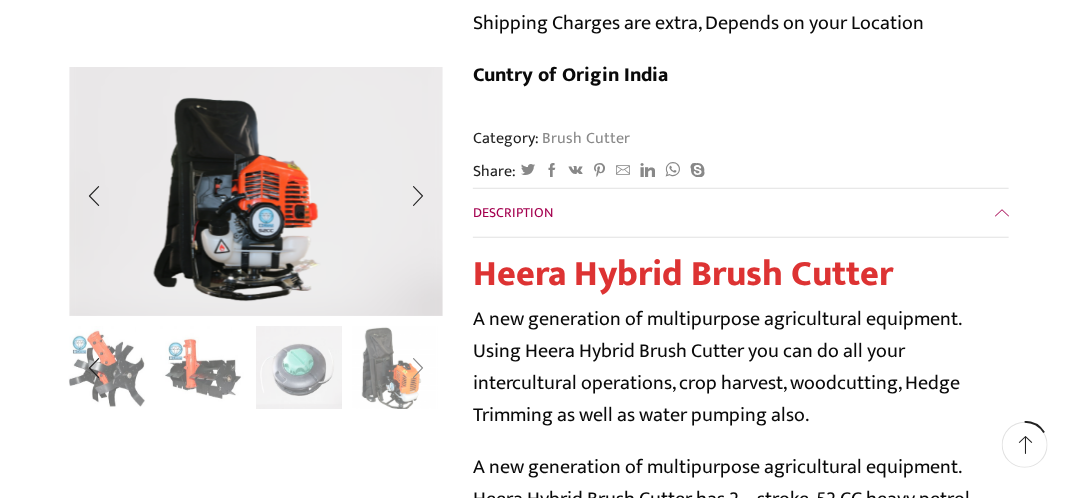 click at bounding box center (418, 368) 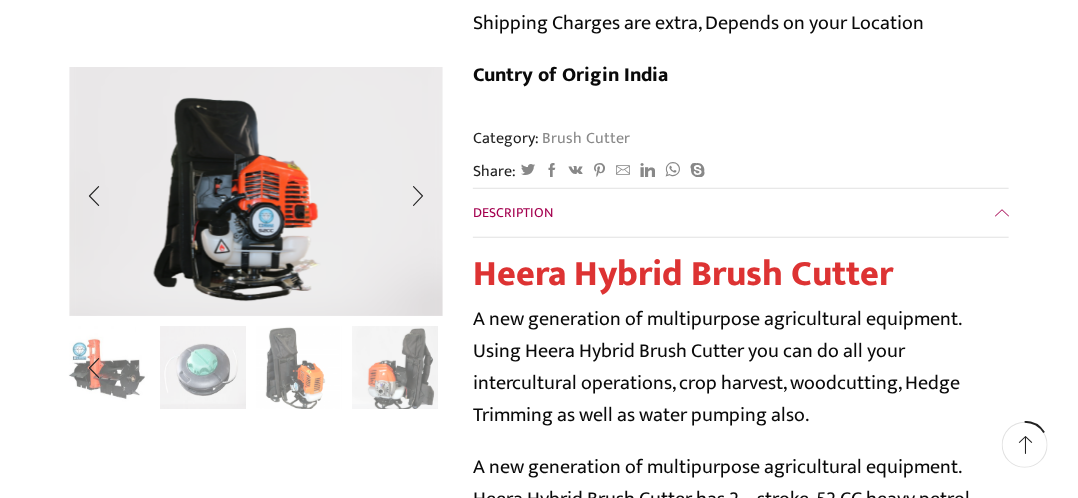 click at bounding box center [418, 368] 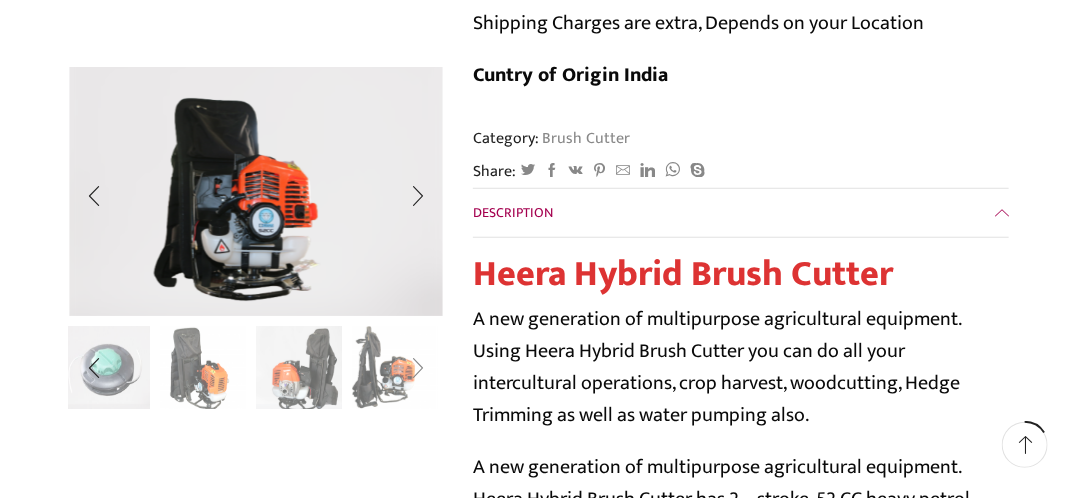click at bounding box center [418, 368] 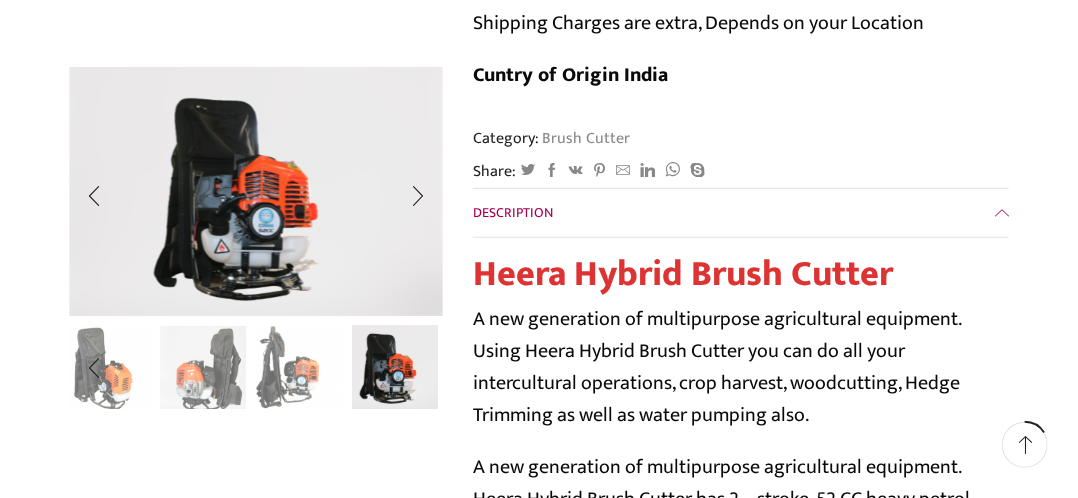 click at bounding box center (395, 366) 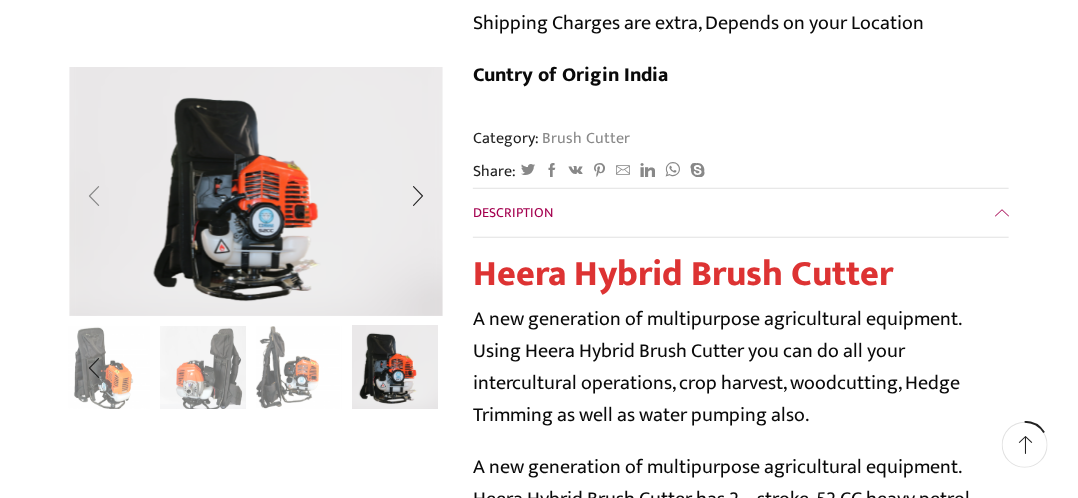 click at bounding box center [94, 196] 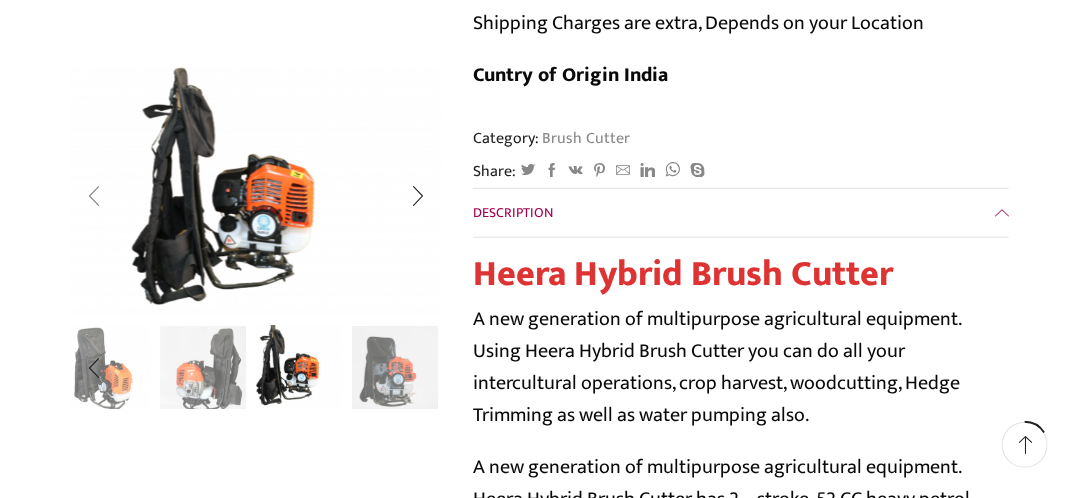 click at bounding box center [94, 196] 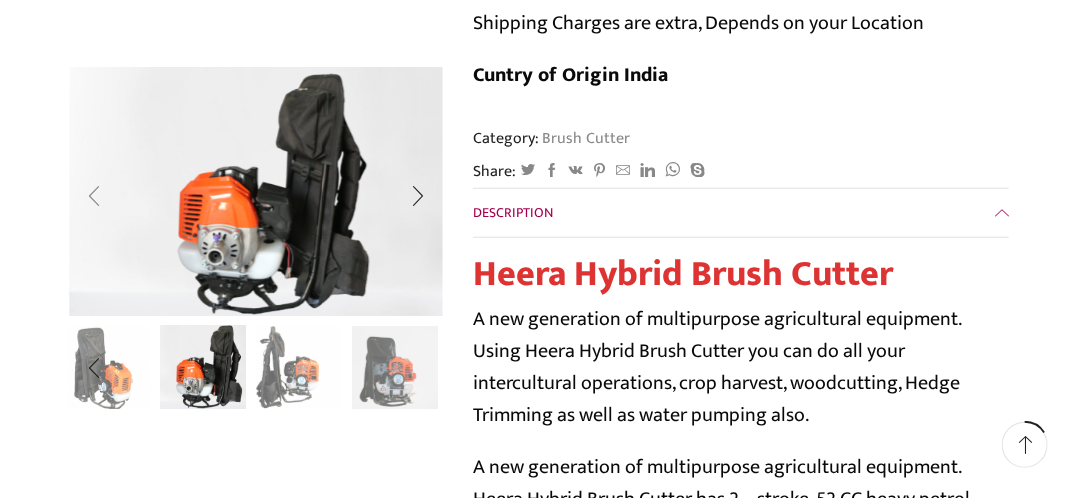 click at bounding box center [94, 196] 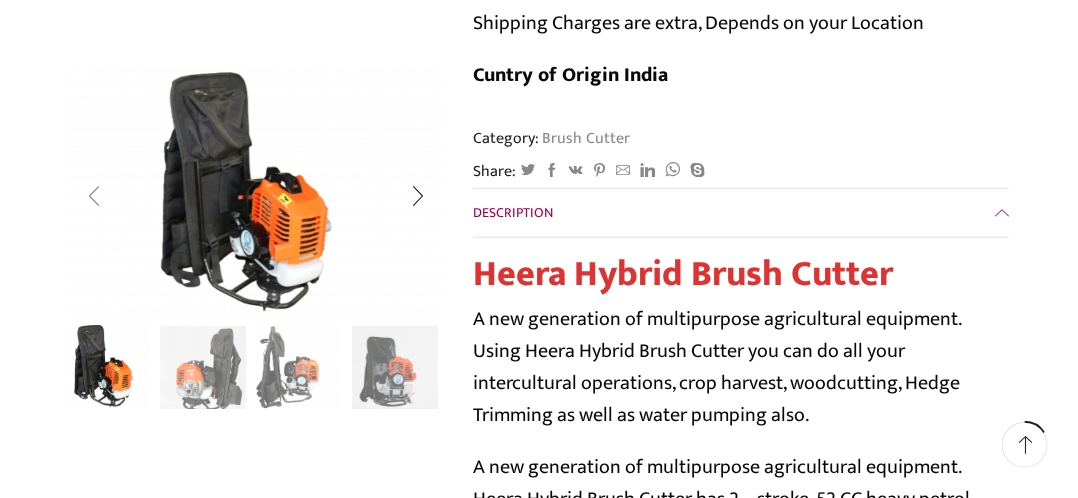 click at bounding box center (94, 196) 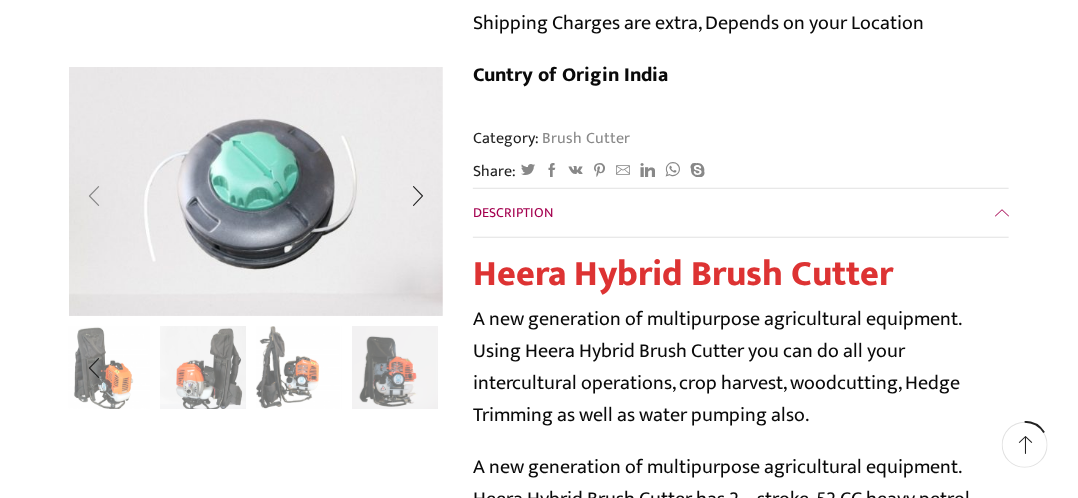 click at bounding box center [94, 196] 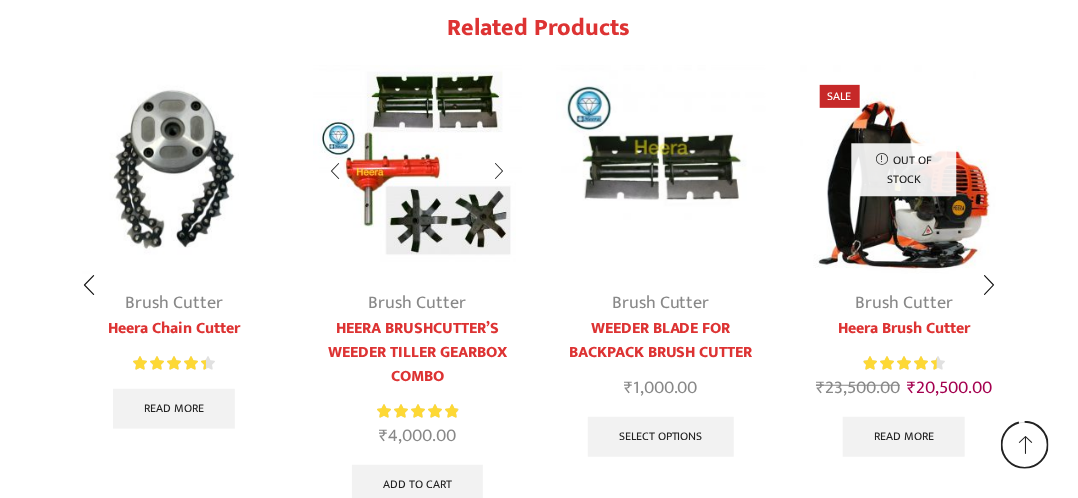 scroll, scrollTop: 3000, scrollLeft: 0, axis: vertical 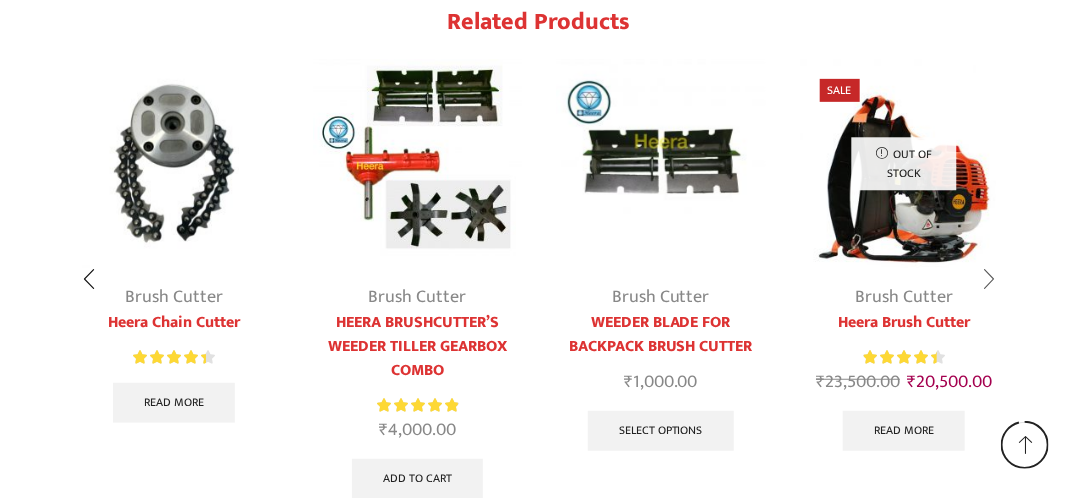 click at bounding box center [989, 280] 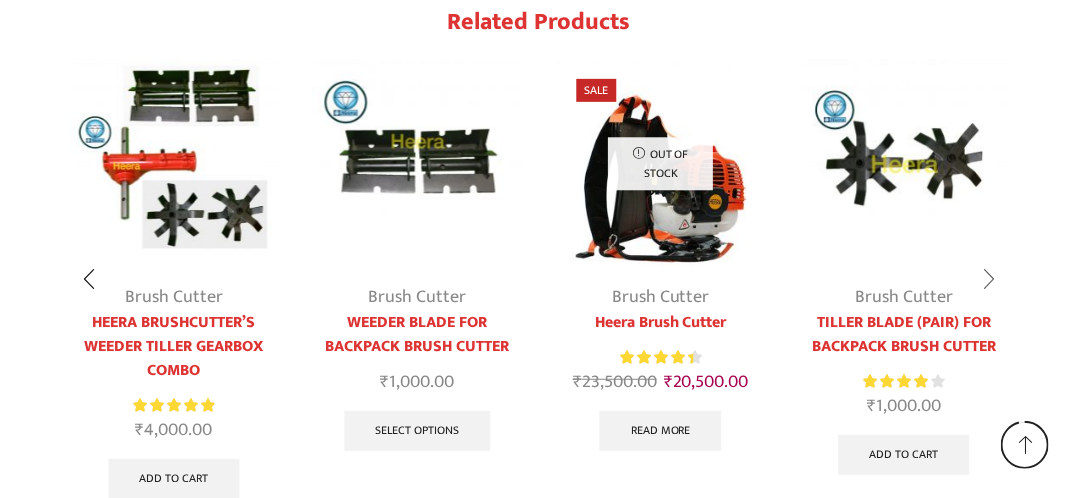 click at bounding box center [989, 280] 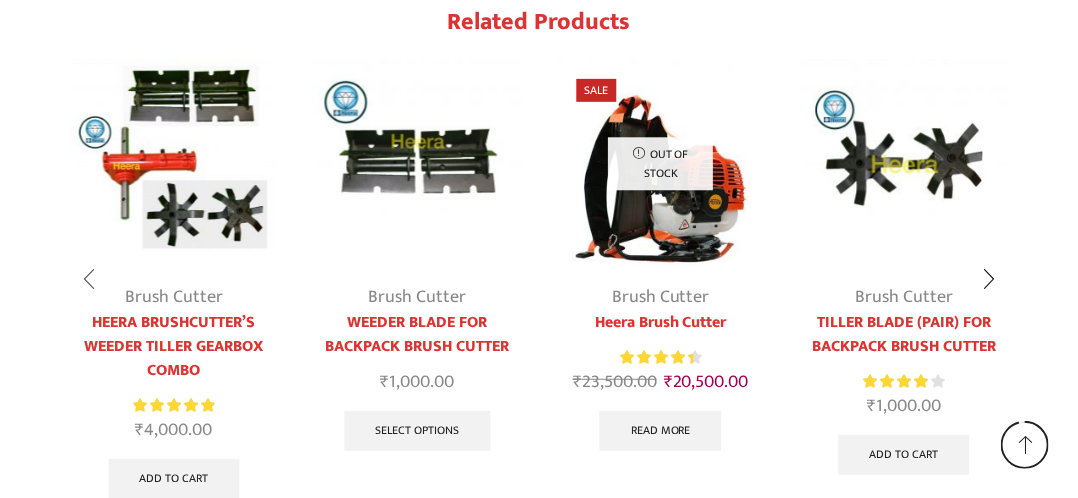 click at bounding box center [89, 280] 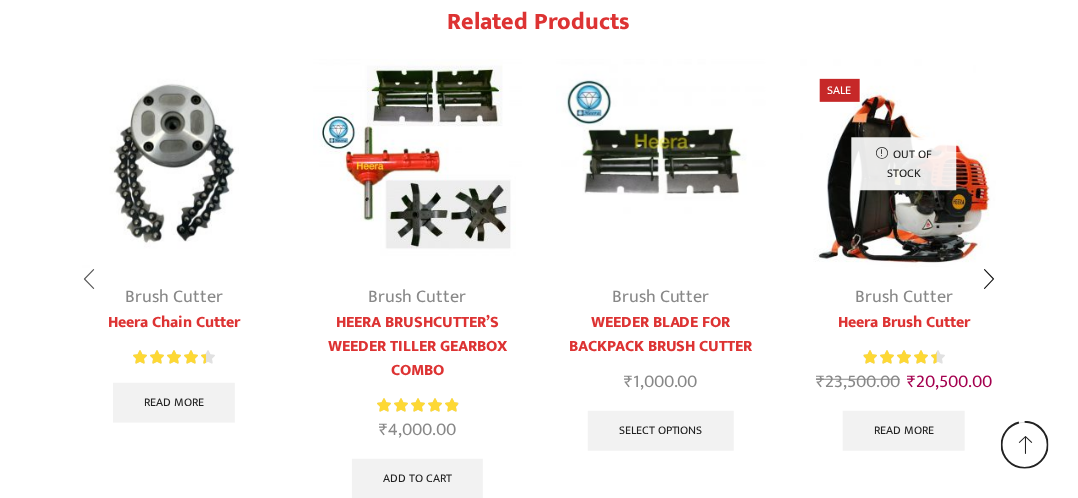 click at bounding box center (89, 280) 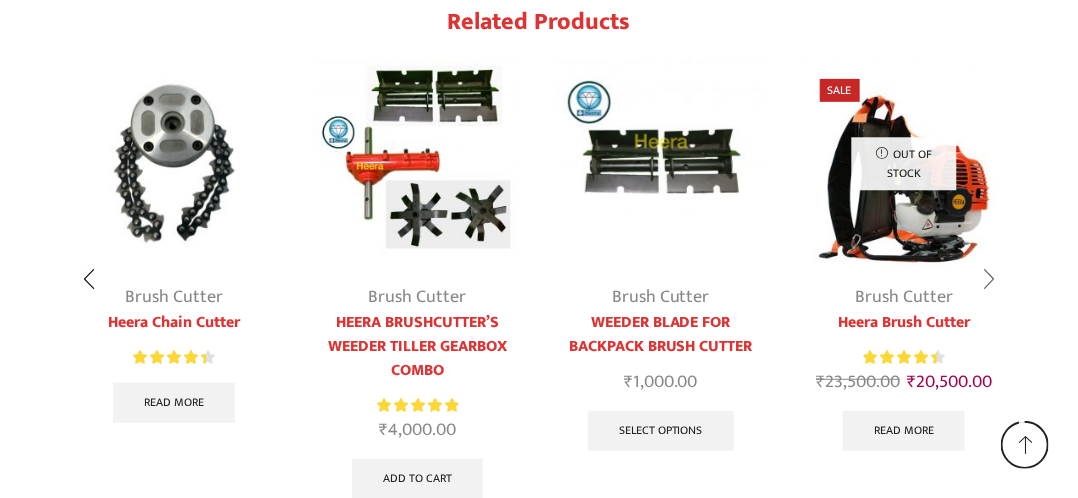 click at bounding box center [989, 280] 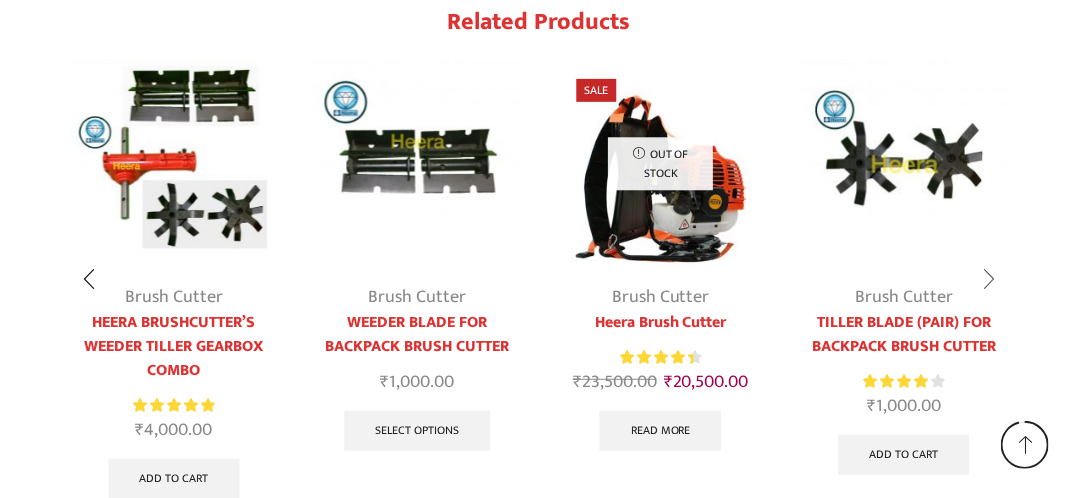 click at bounding box center [989, 280] 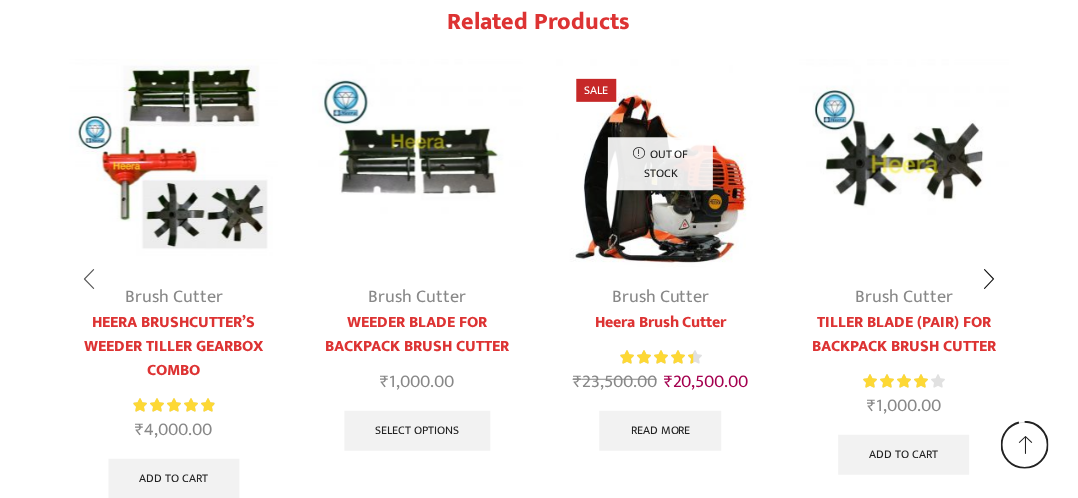 click at bounding box center (89, 280) 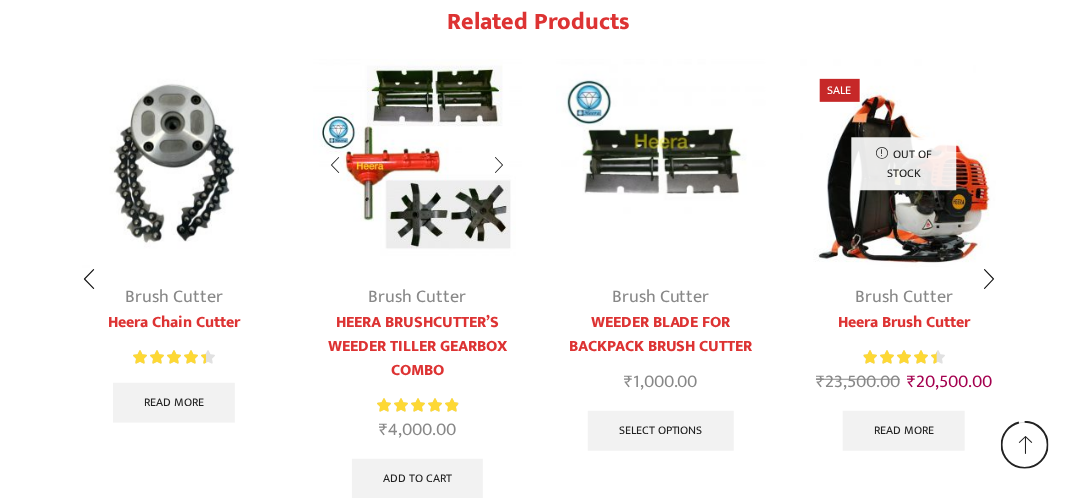 click at bounding box center (336, 165) 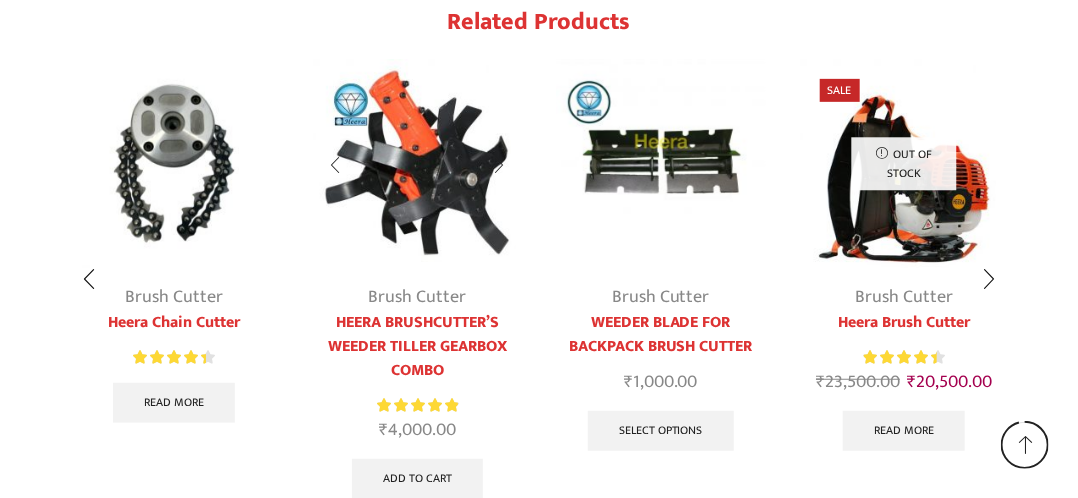 click at bounding box center (336, 165) 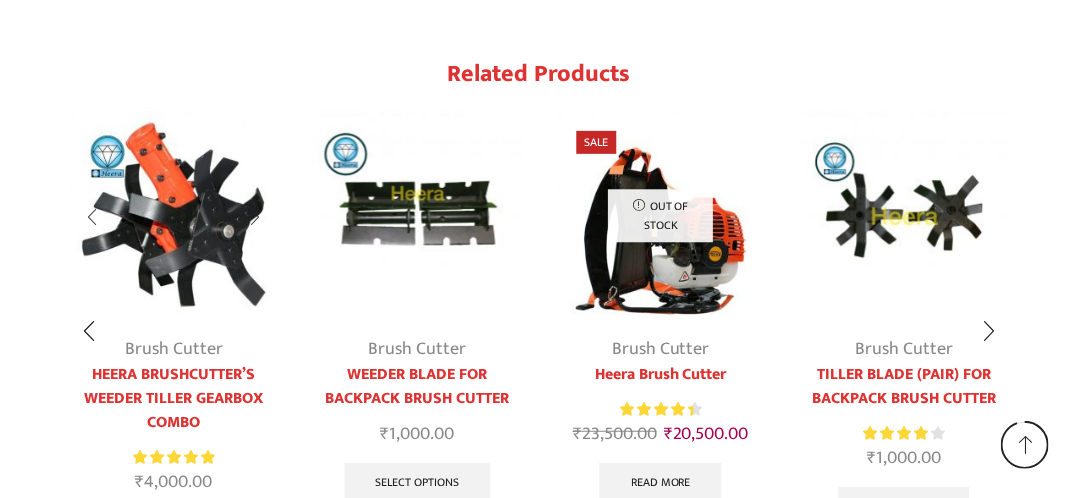 scroll, scrollTop: 2948, scrollLeft: 0, axis: vertical 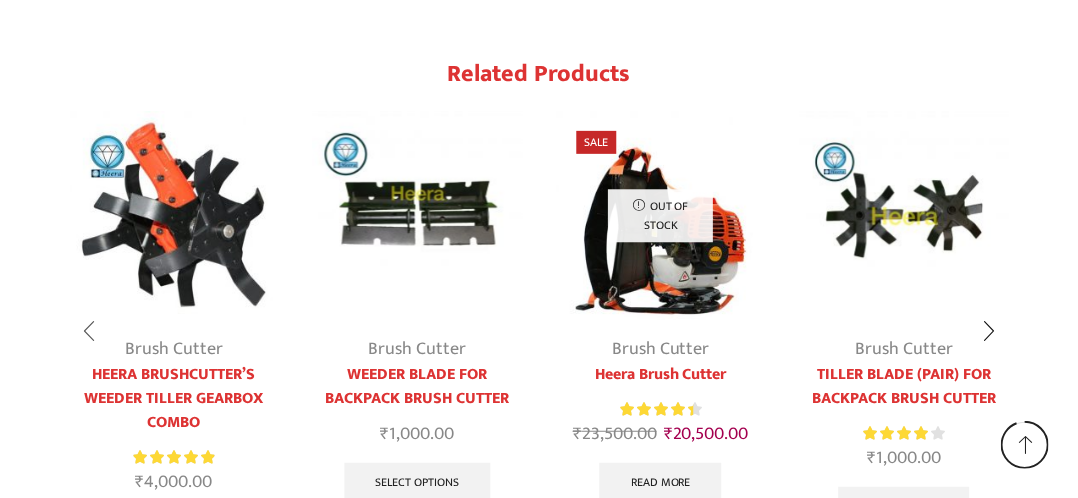 click at bounding box center (89, 332) 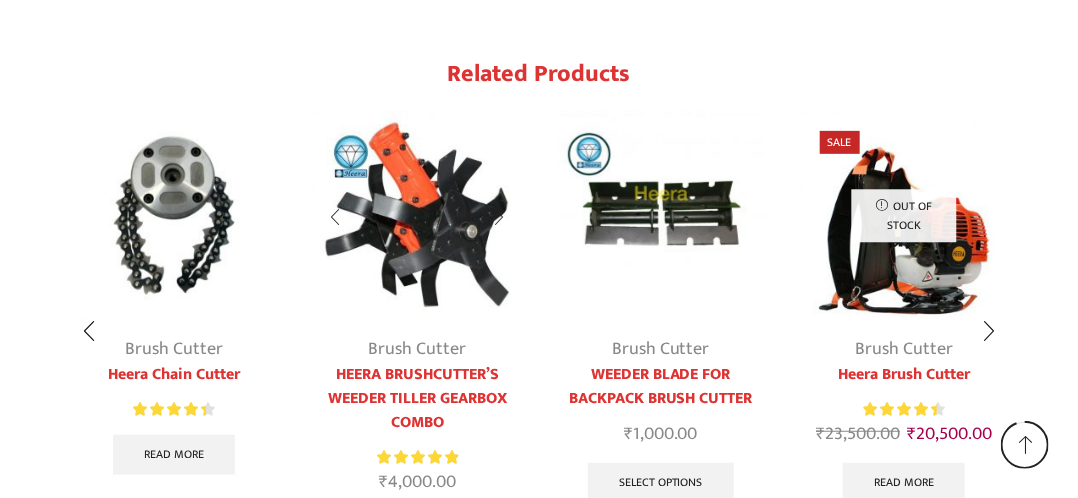 click at bounding box center [336, 217] 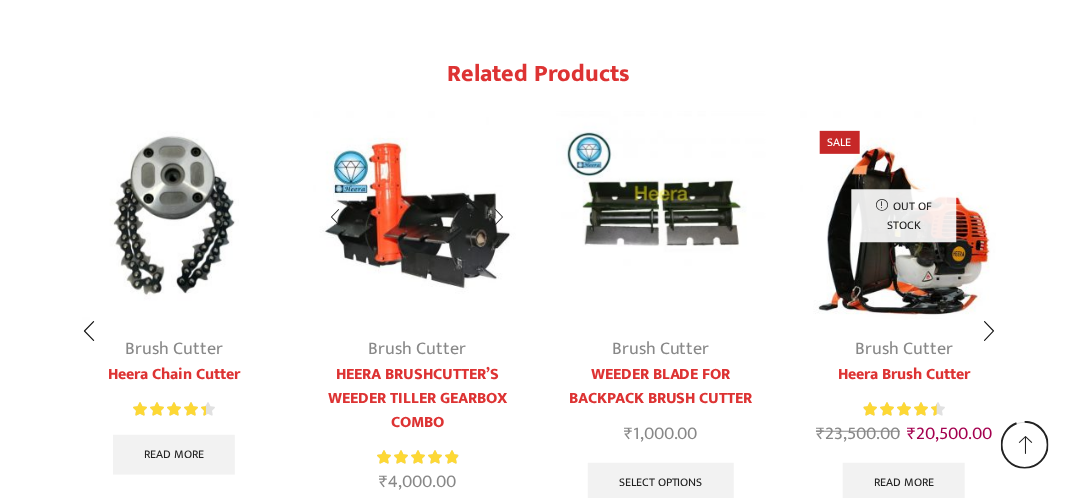 click at bounding box center (336, 217) 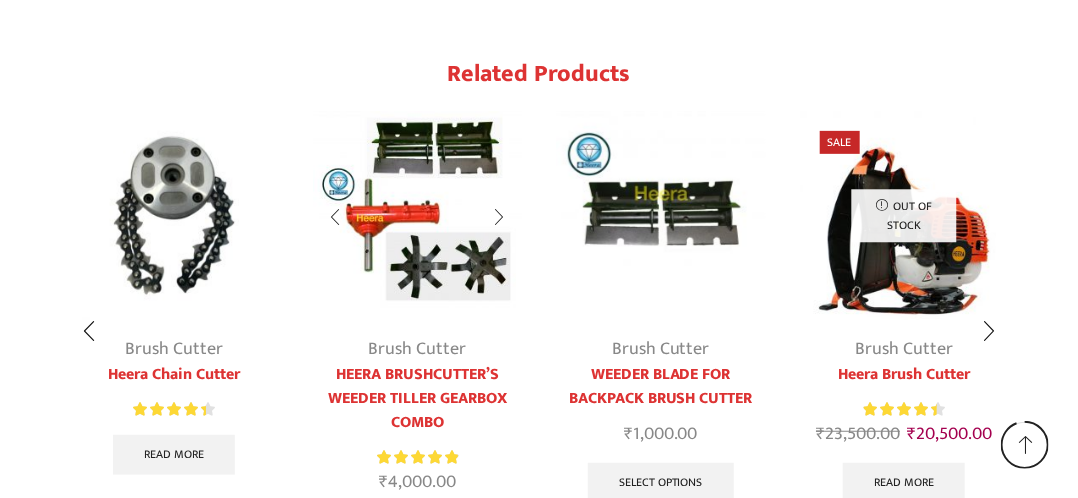 click at bounding box center [336, 217] 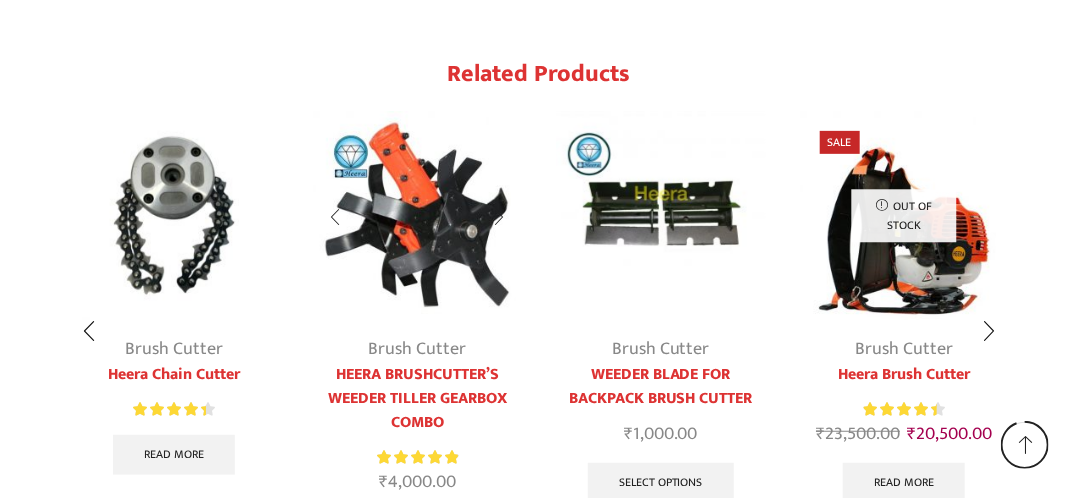 click at bounding box center (336, 217) 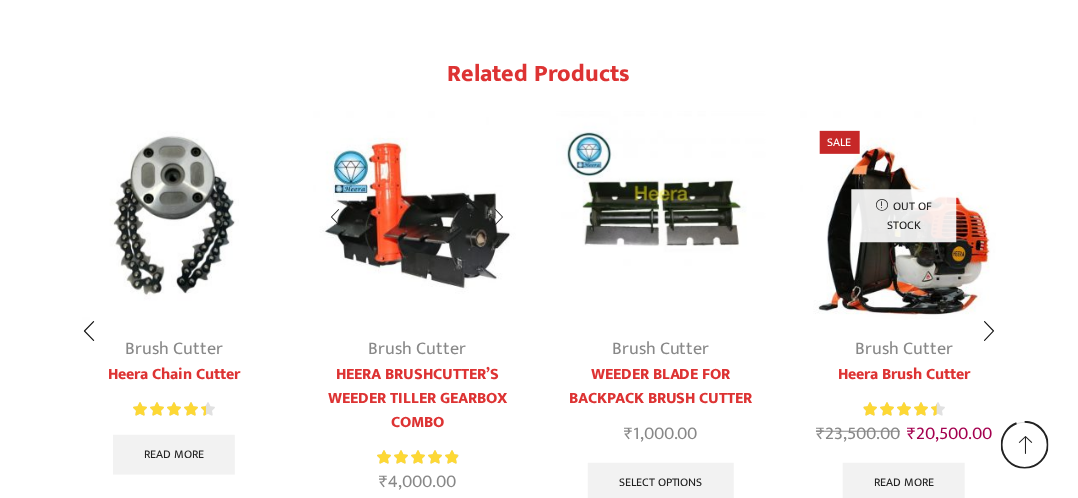 click at bounding box center (336, 217) 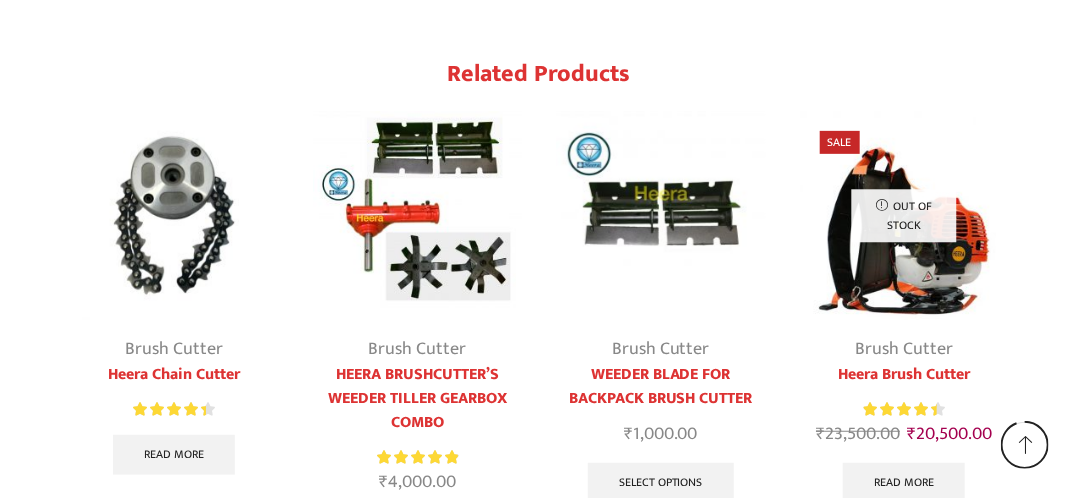click at bounding box center [1025, 445] 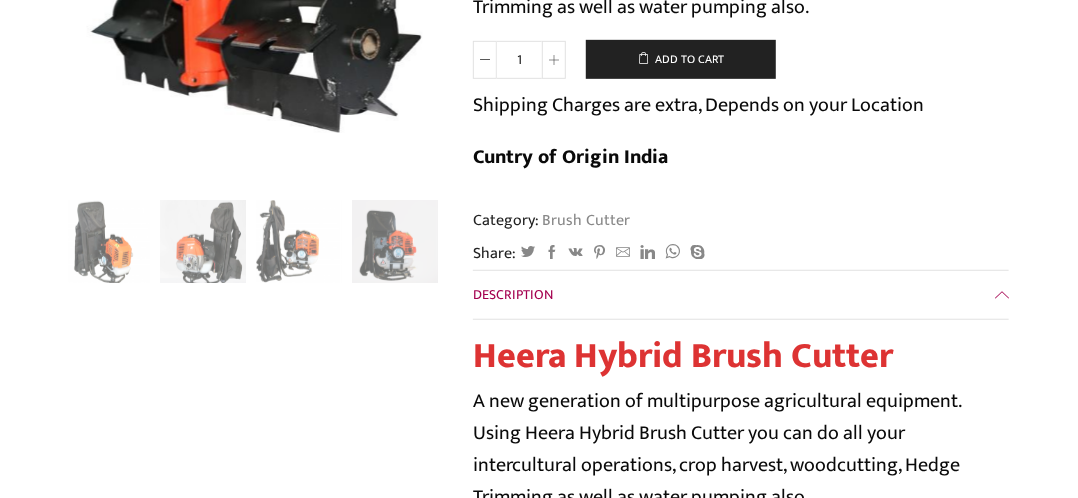 scroll, scrollTop: 0, scrollLeft: 0, axis: both 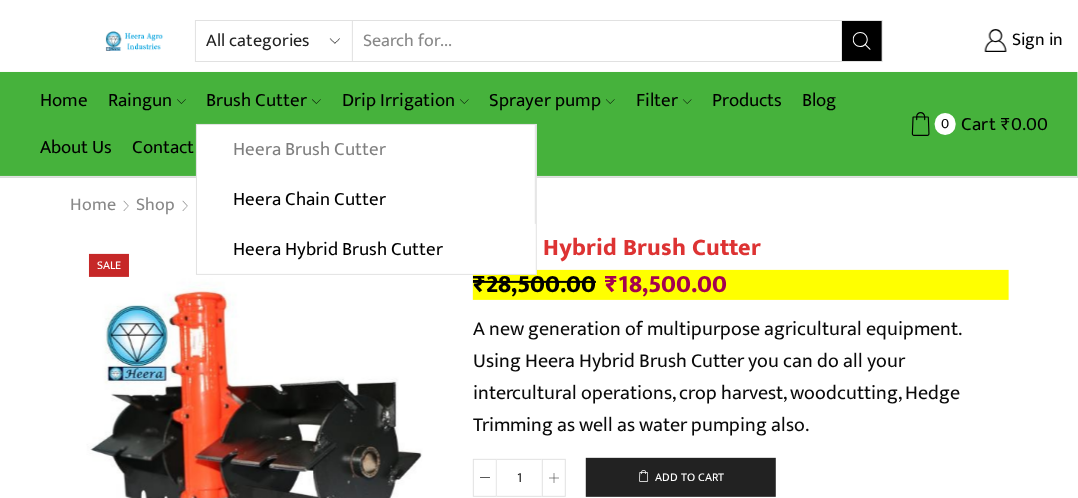 click on "Heera Brush Cutter" at bounding box center [365, 150] 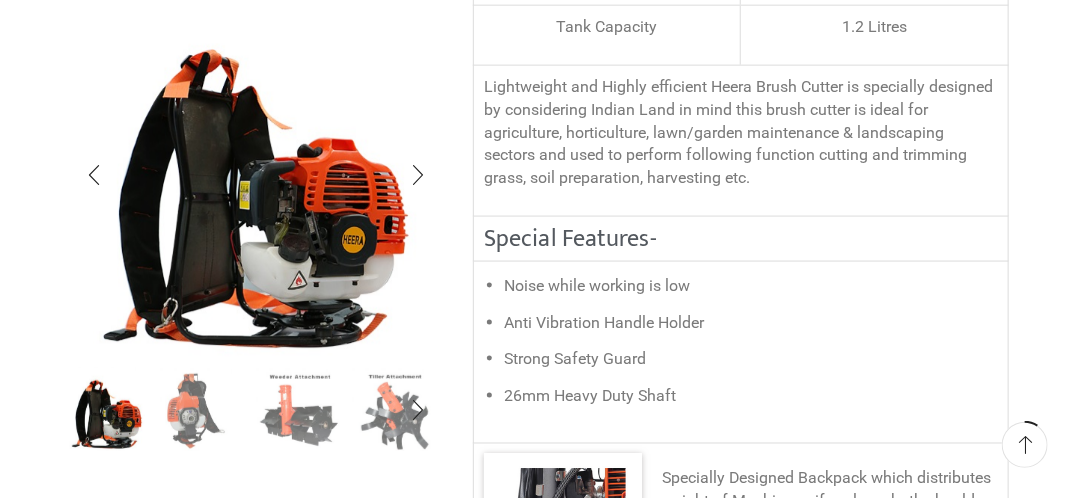 scroll, scrollTop: 1000, scrollLeft: 0, axis: vertical 